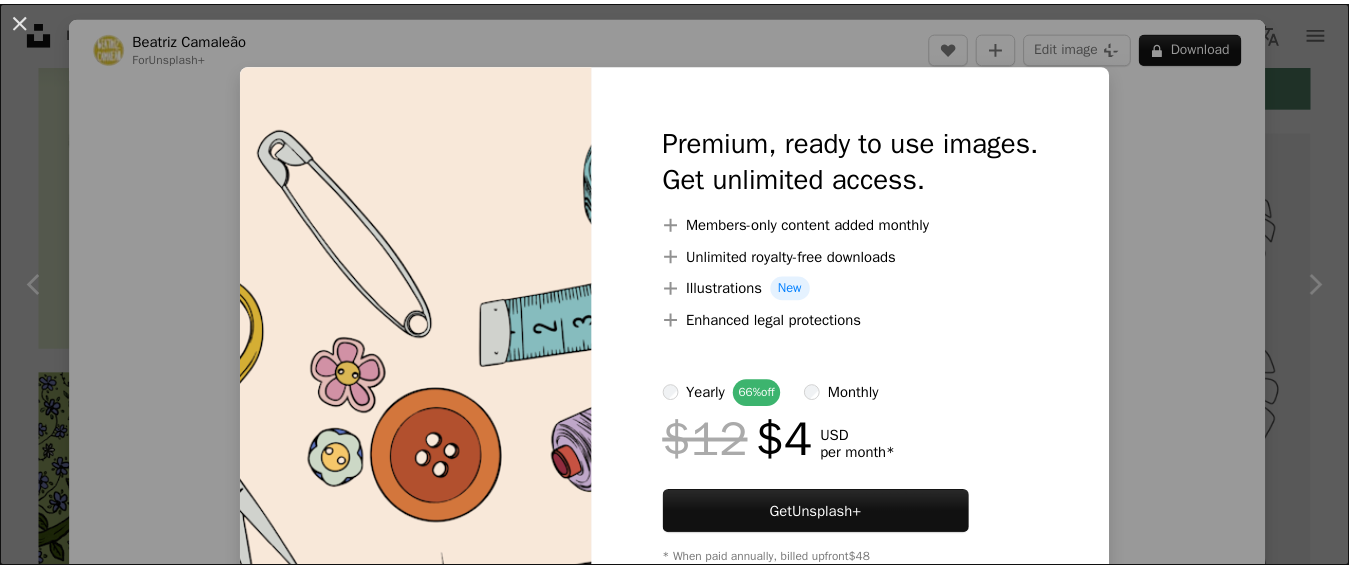 scroll, scrollTop: 4000, scrollLeft: 0, axis: vertical 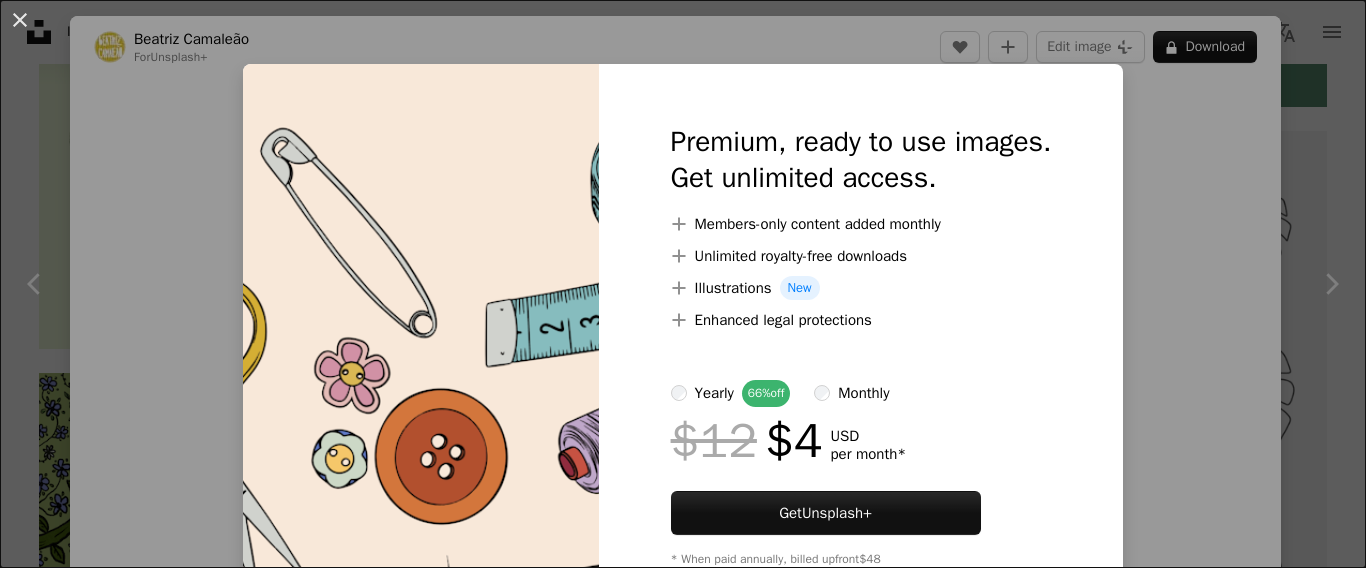 click on "An X shape Premium, ready to use images. Get unlimited access. A plus sign Members-only content added monthly A plus sign Unlimited royalty-free downloads A plus sign Illustrations  New A plus sign Enhanced legal protections yearly 66%  off monthly $12   $4 USD per month * Get  Unsplash+ * When paid annually, billed upfront  $48 Taxes where applicable. Renews automatically. Cancel anytime." at bounding box center [683, 284] 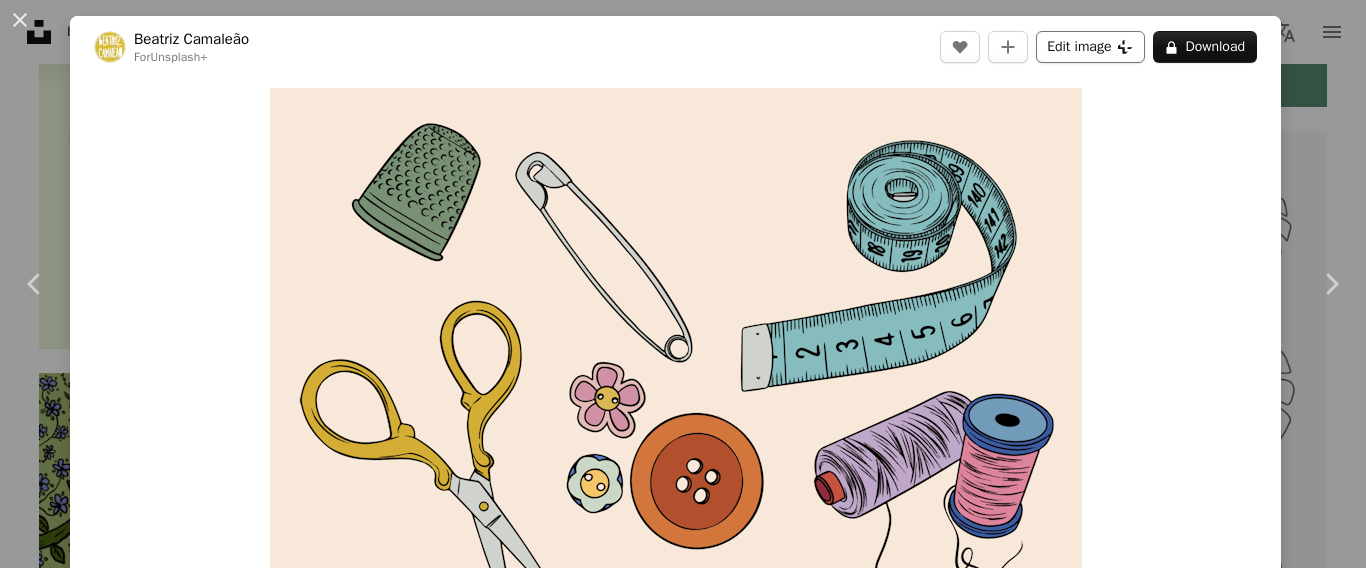 click on "Edit image   Plus sign for Unsplash+" at bounding box center [1090, 47] 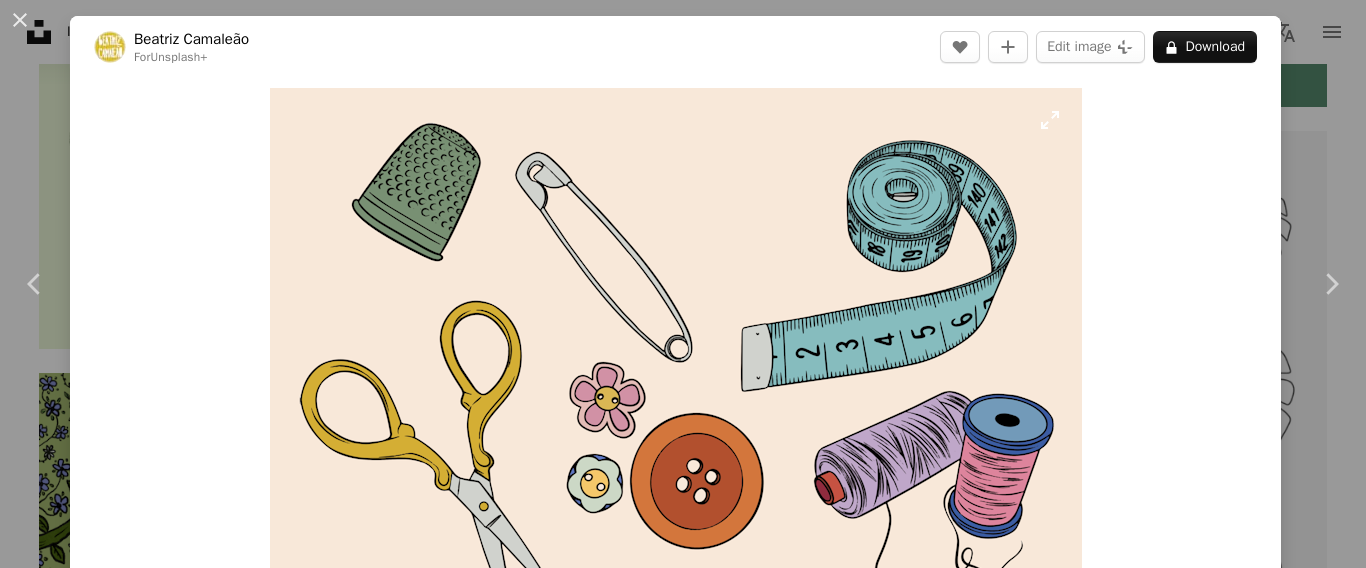 click on "An X shape Premium, ready to use images. Get unlimited access. A plus sign Members-only content added monthly A plus sign Unlimited royalty-free downloads A plus sign Illustrations  New A plus sign Enhanced legal protections yearly 66%  off monthly $12   $4 USD per month * Get  Unsplash+ * When paid annually, billed upfront  $48 Taxes where applicable. Renews automatically. Cancel anytime." at bounding box center [683, 4392] 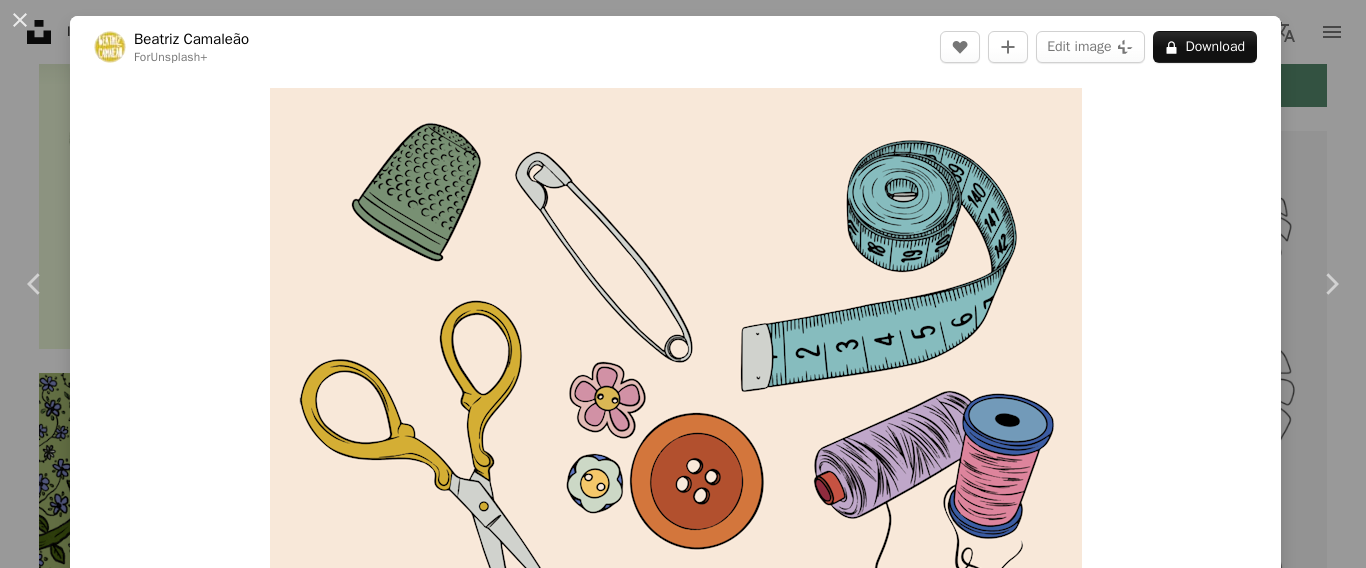 click on "An X shape Close Say thanks! Give a shoutout to  ands  on social or copy the text below to attribute. A URL sharing icon (chains) Facebook icon X (formerly Twitter) icon Pinterest icon An envelope Illustration by  ands  on  Unsplash
Copy content Design an engaging website with Squarespace’s creative tools. Start A Free Trial Unsplash logo Unsplash Home A photo Pen Tool A compass A stack of folders Download Illustrations Chevron down Person Localization icon navigation menu A magnifying glass Visual search Get Unsplash+ Log in Submit an image Featured Featured Wallpapers 3D Flat Hand Drawn Icons Line Art Patterns Hand Drawn Curated by  Unsplash From sketchy lines to textured strokes, this topic highlights digital works that mimic the look and feel of hand-drawn art.  Submit to  Hand Drawn –– –––– –––– – –––– –––– –   –– –––– ––– ––  ––– ––– –– –––. Top contributors [FIRST] [LAST] [FIRST] [LAST] Annie Spratt For" at bounding box center (683, 284) 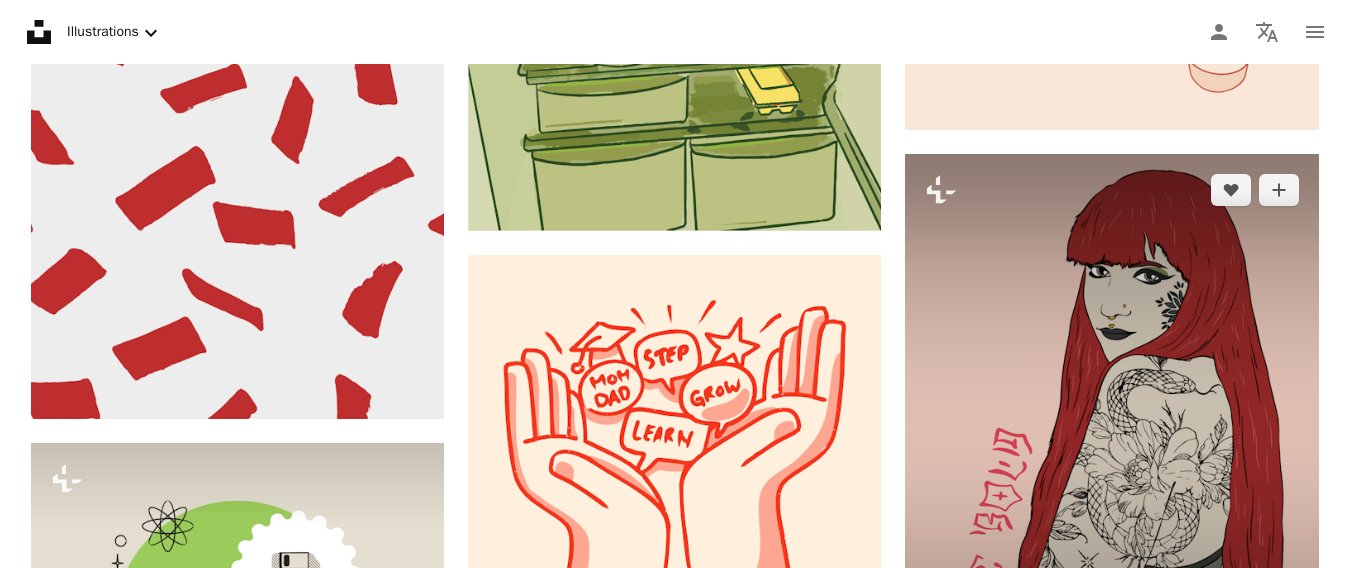 scroll, scrollTop: 6680, scrollLeft: 0, axis: vertical 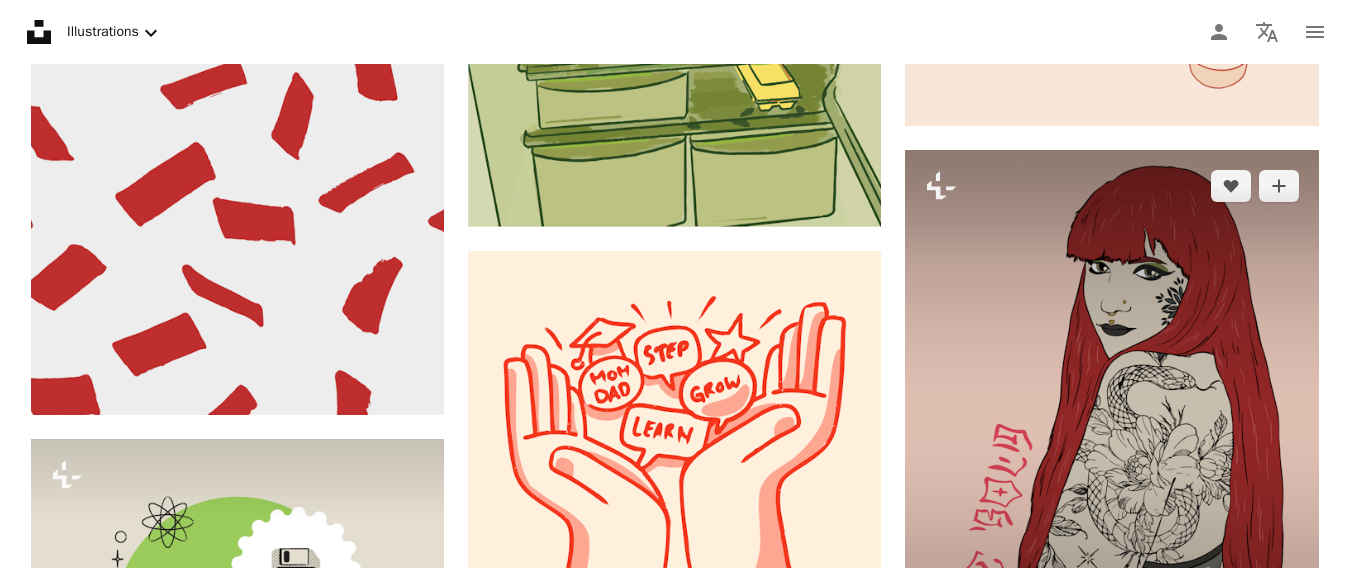 click at bounding box center [1111, 425] 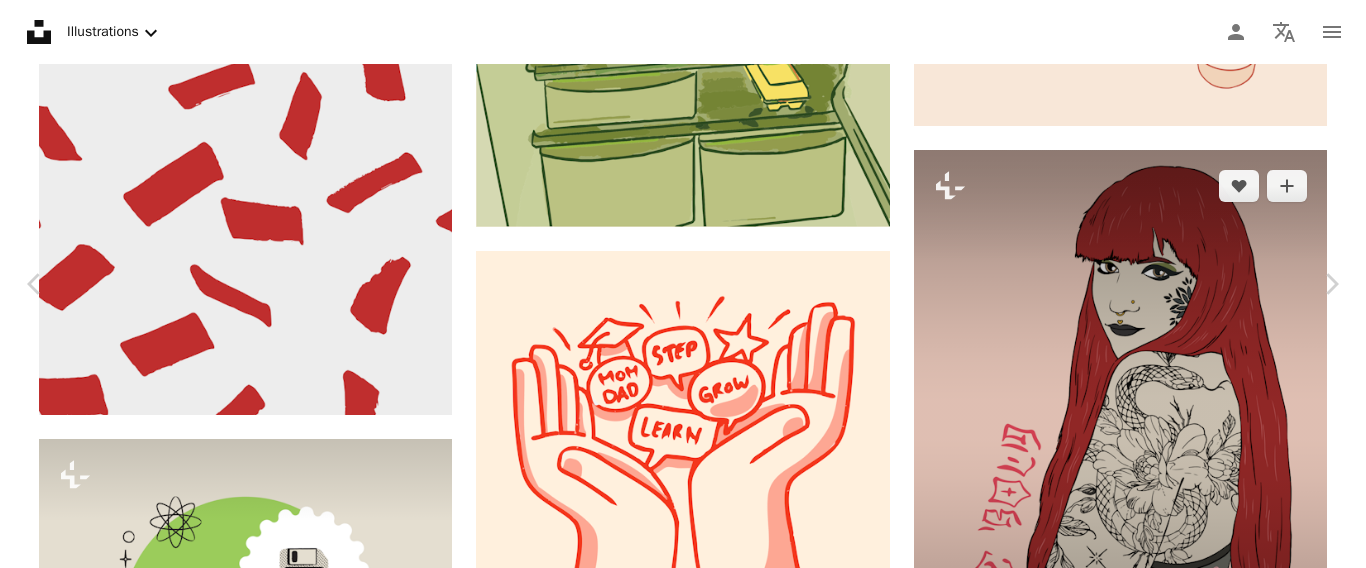 type 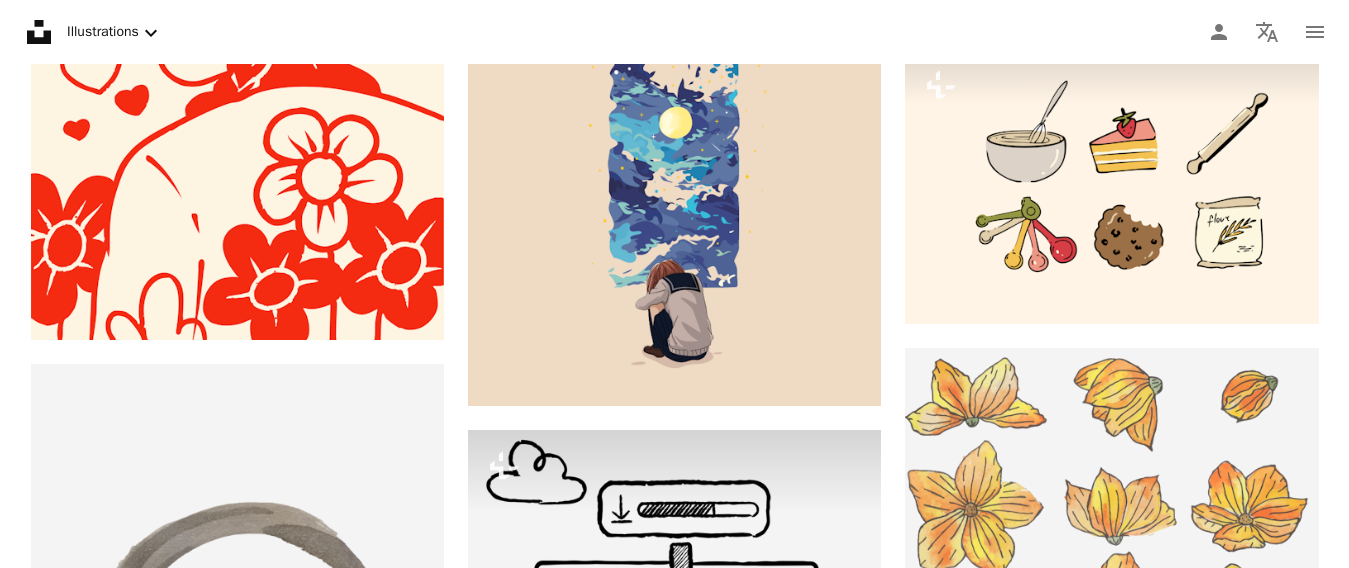 scroll, scrollTop: 10120, scrollLeft: 0, axis: vertical 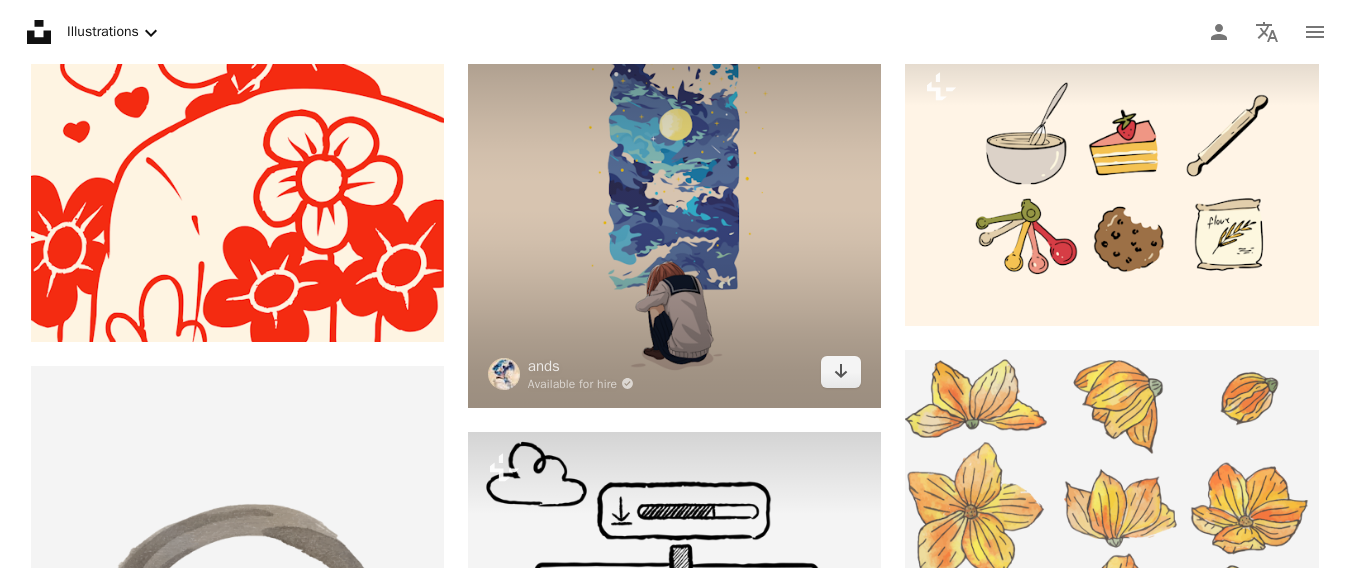 click at bounding box center [674, 200] 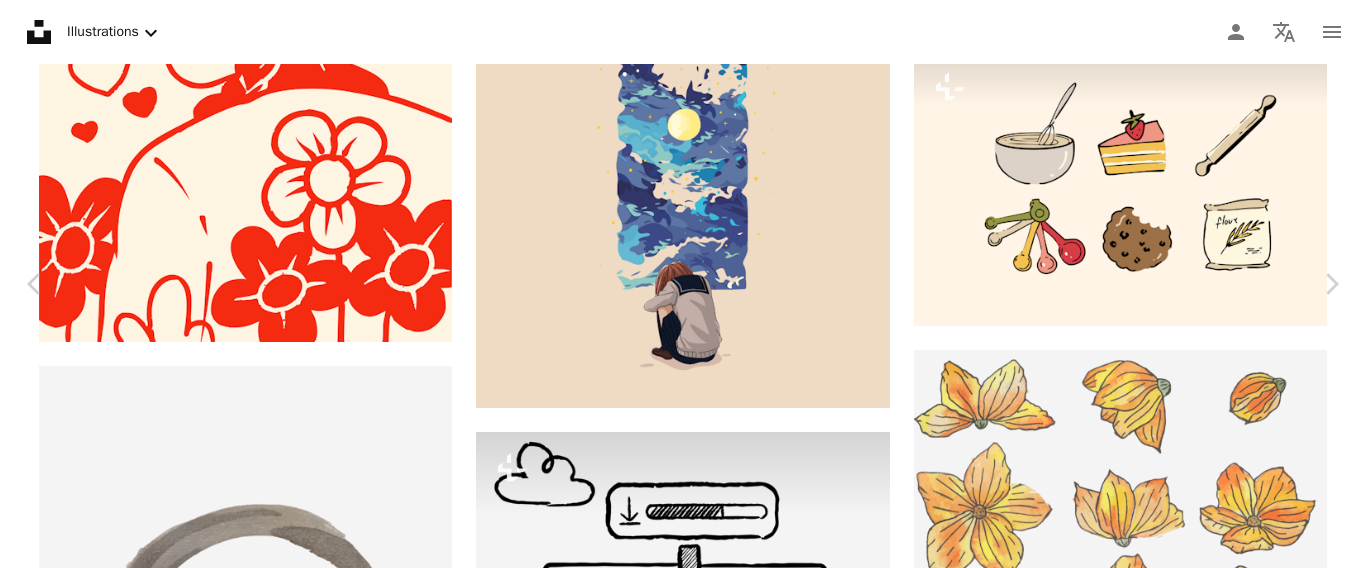 click on "Download free Chevron down" at bounding box center (1191, 3722) 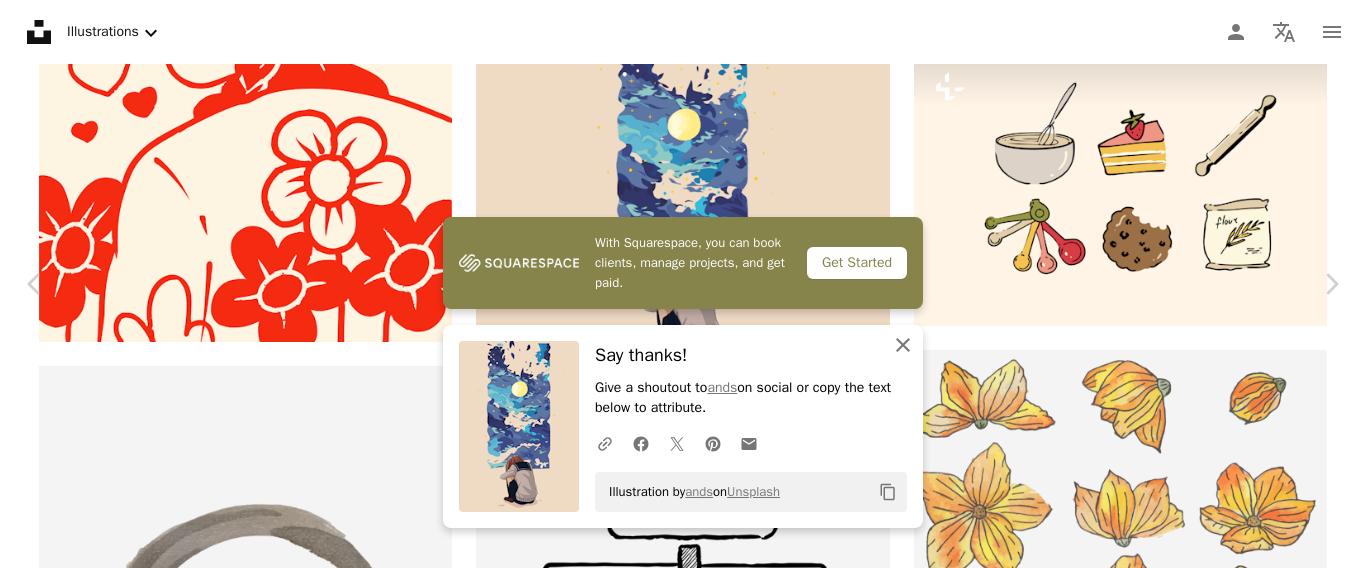 click on "An X shape Close" at bounding box center [903, 345] 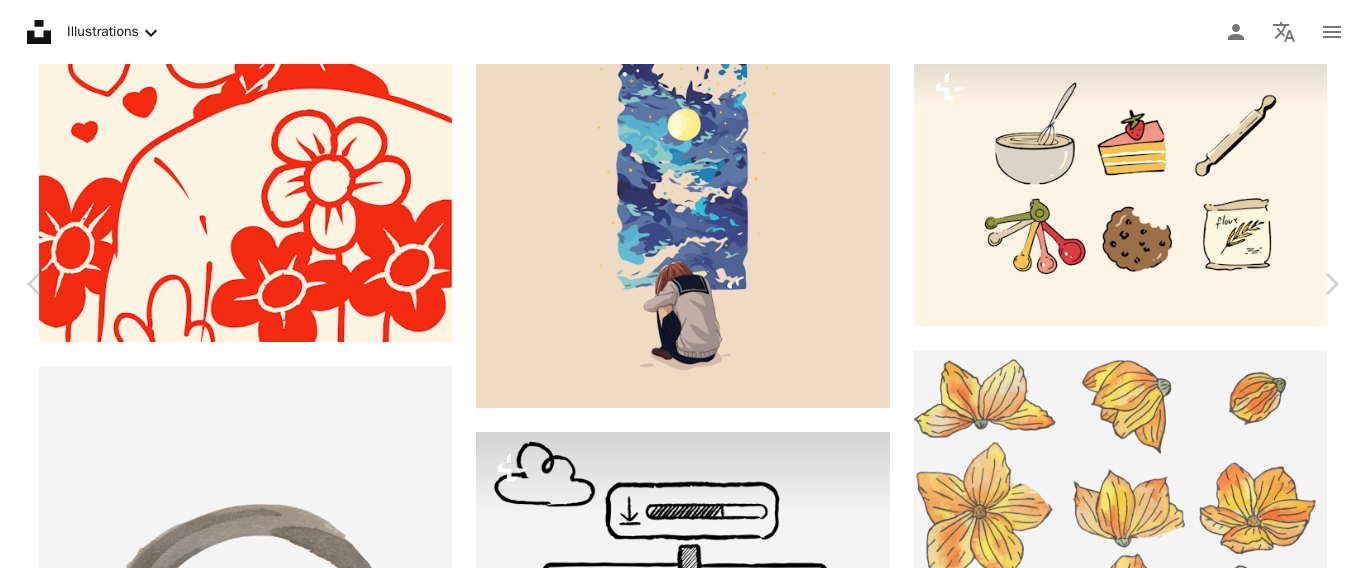 click on "Plus sign for Unsplash+" 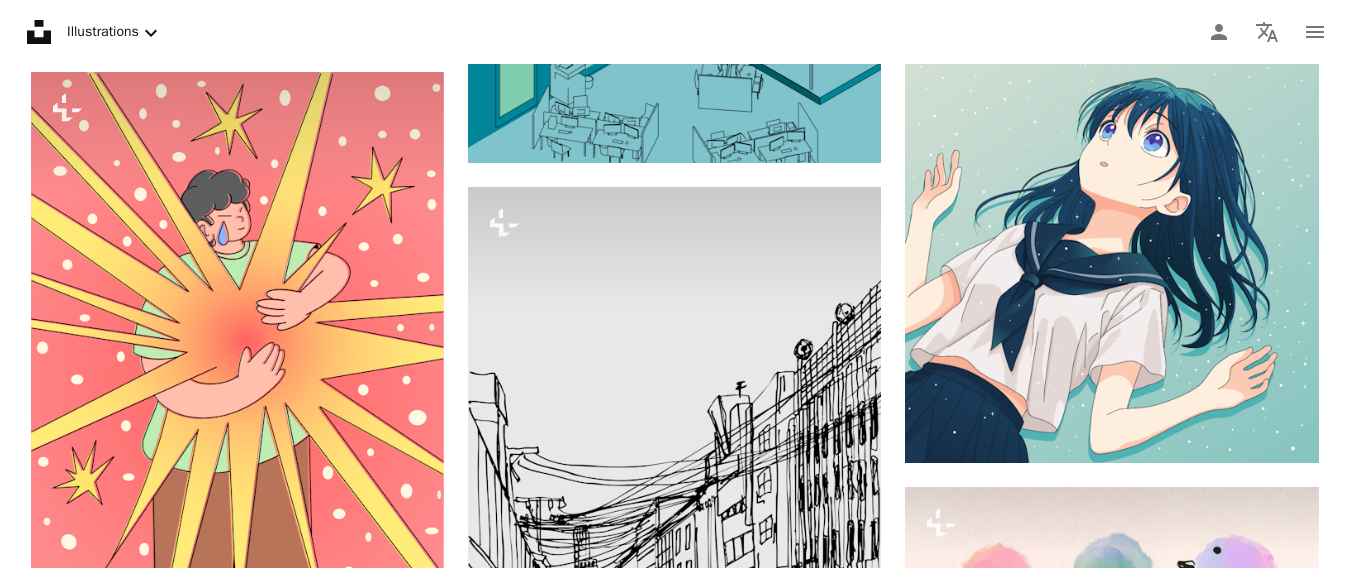 scroll, scrollTop: 11480, scrollLeft: 0, axis: vertical 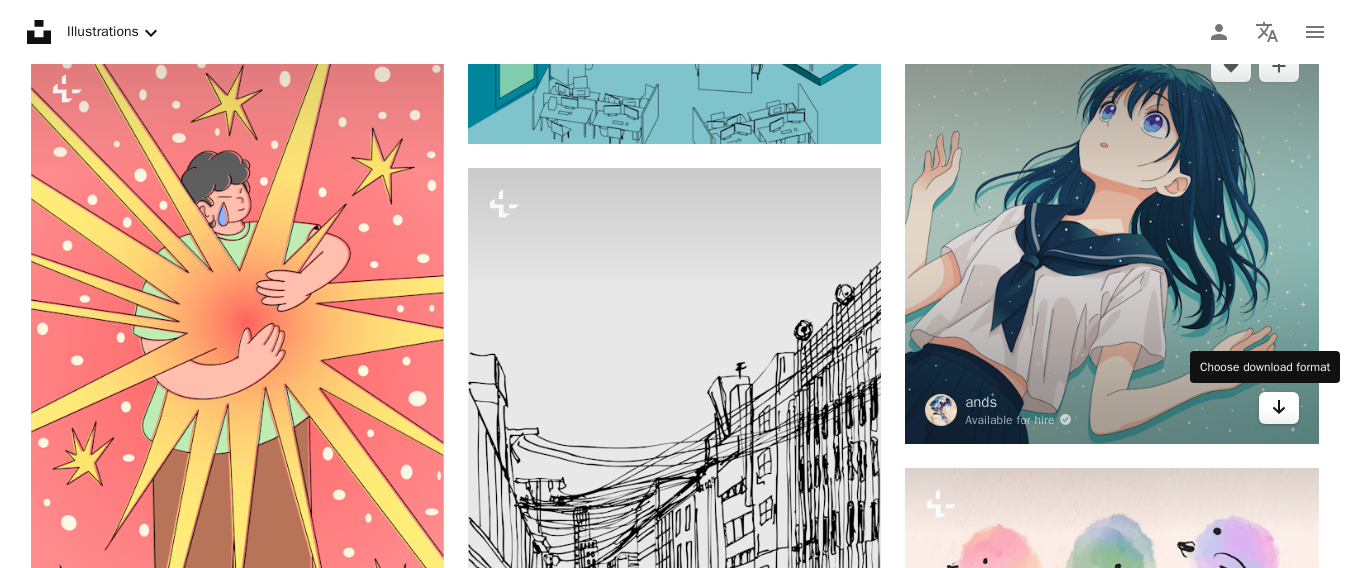 click on "Arrow pointing down" at bounding box center [1279, 408] 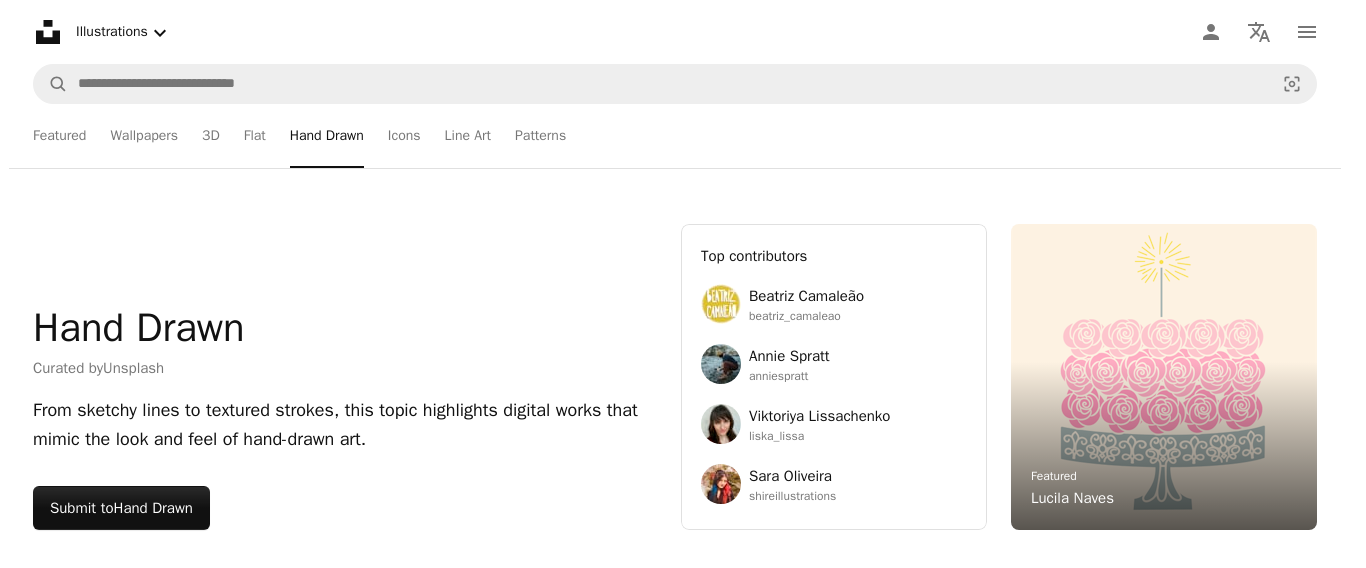scroll, scrollTop: 0, scrollLeft: 0, axis: both 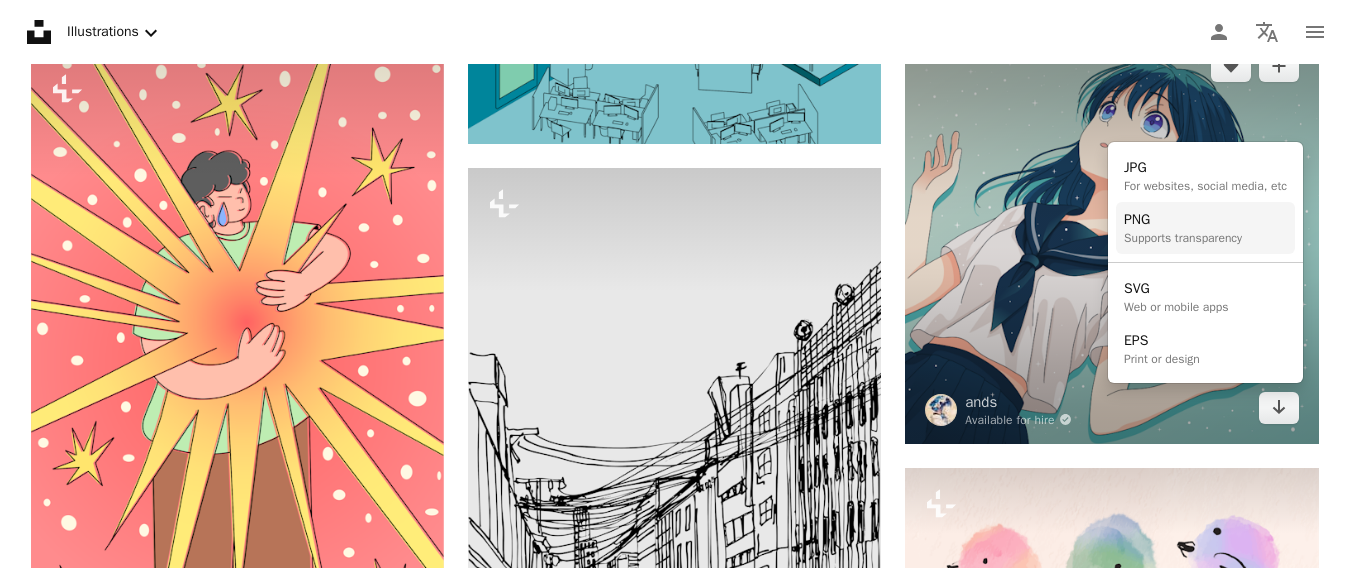click on "PNG" at bounding box center [1183, 220] 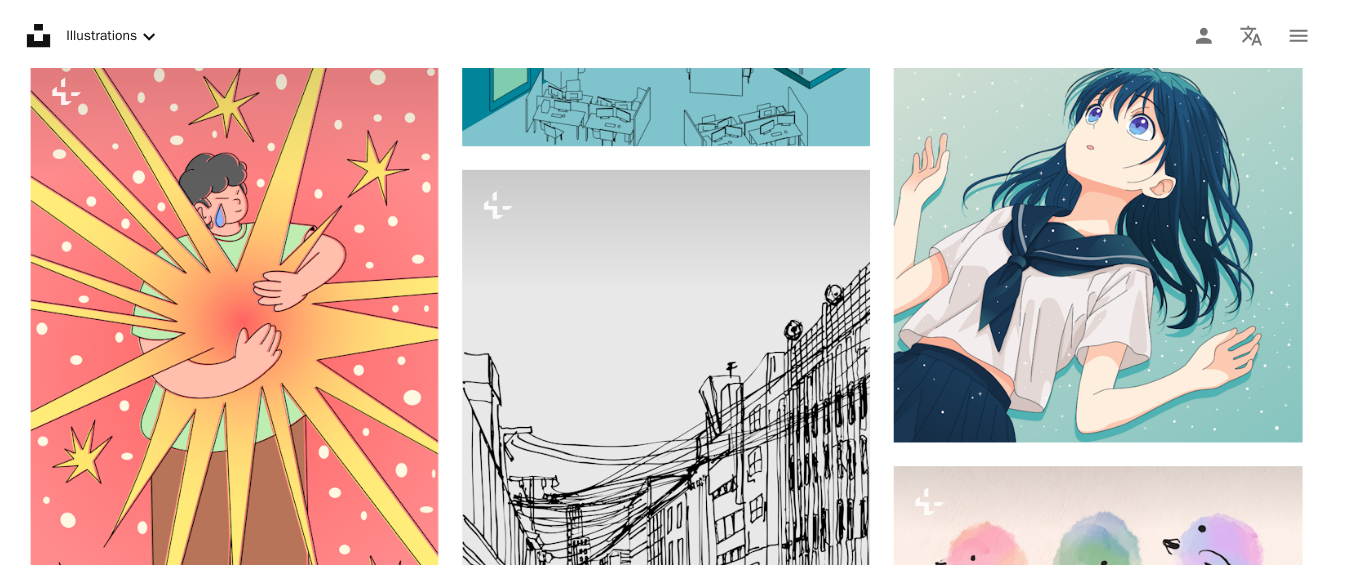 scroll, scrollTop: 11480, scrollLeft: 0, axis: vertical 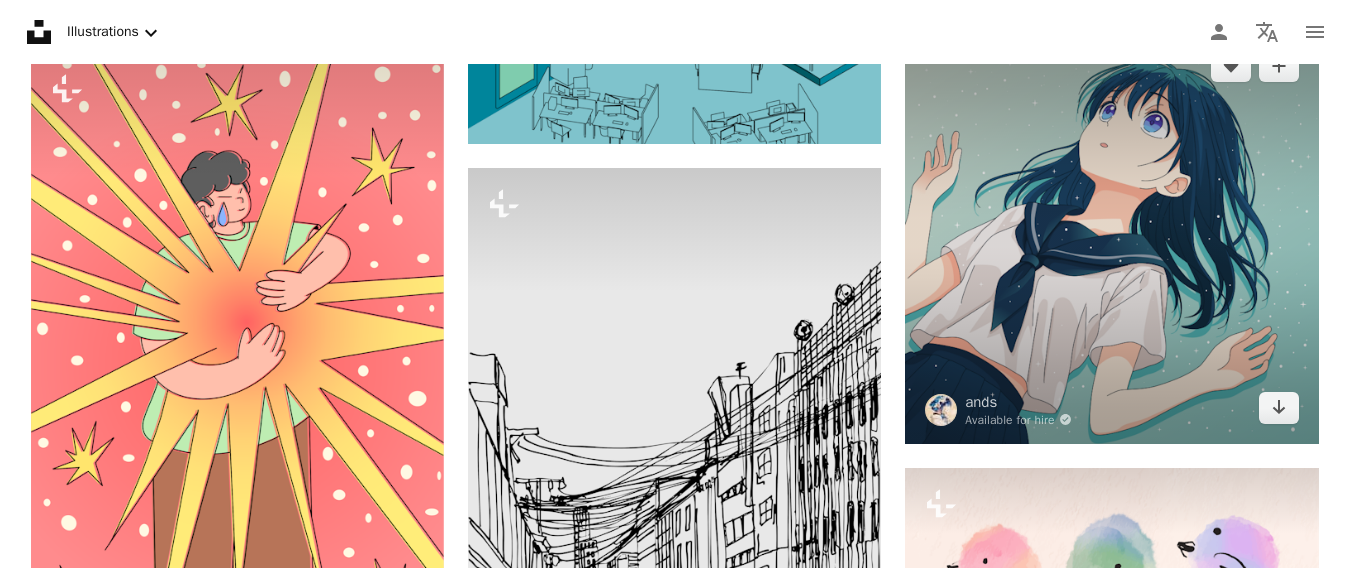 type 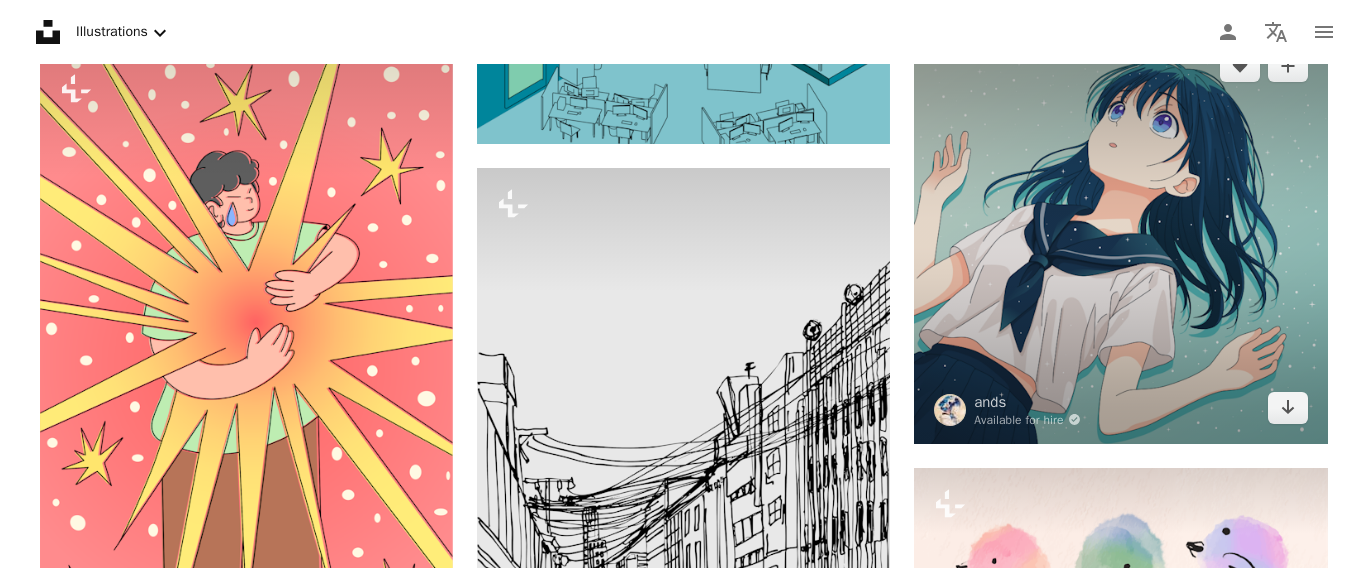 scroll, scrollTop: 0, scrollLeft: 0, axis: both 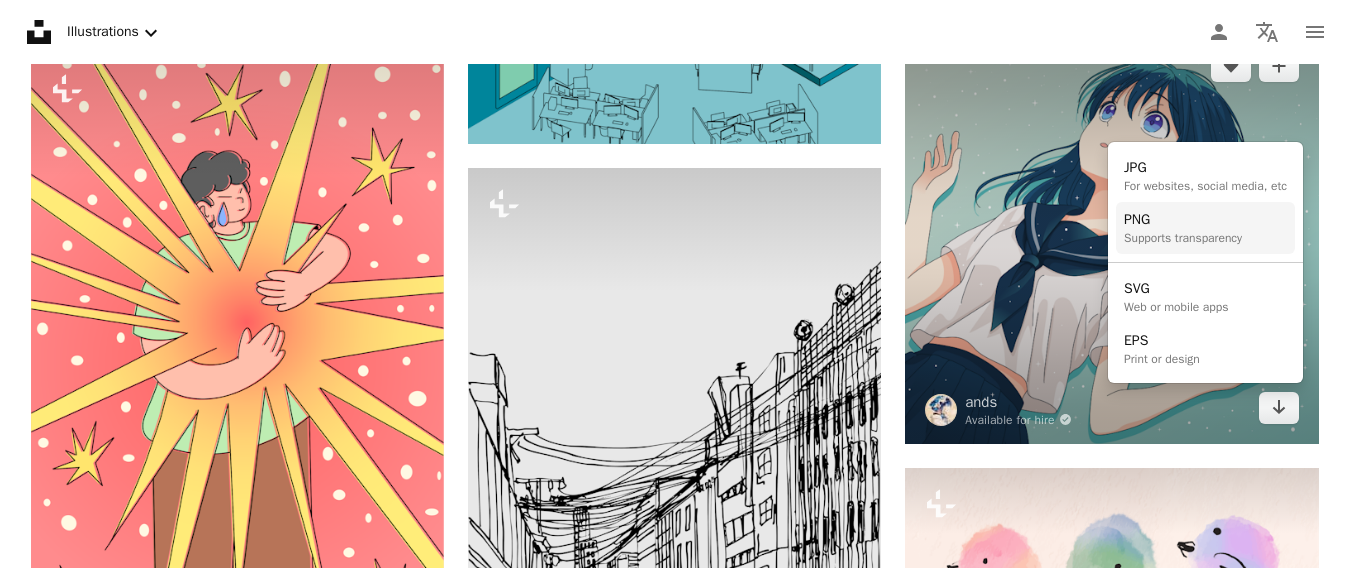 click on "PNG" at bounding box center (1183, 220) 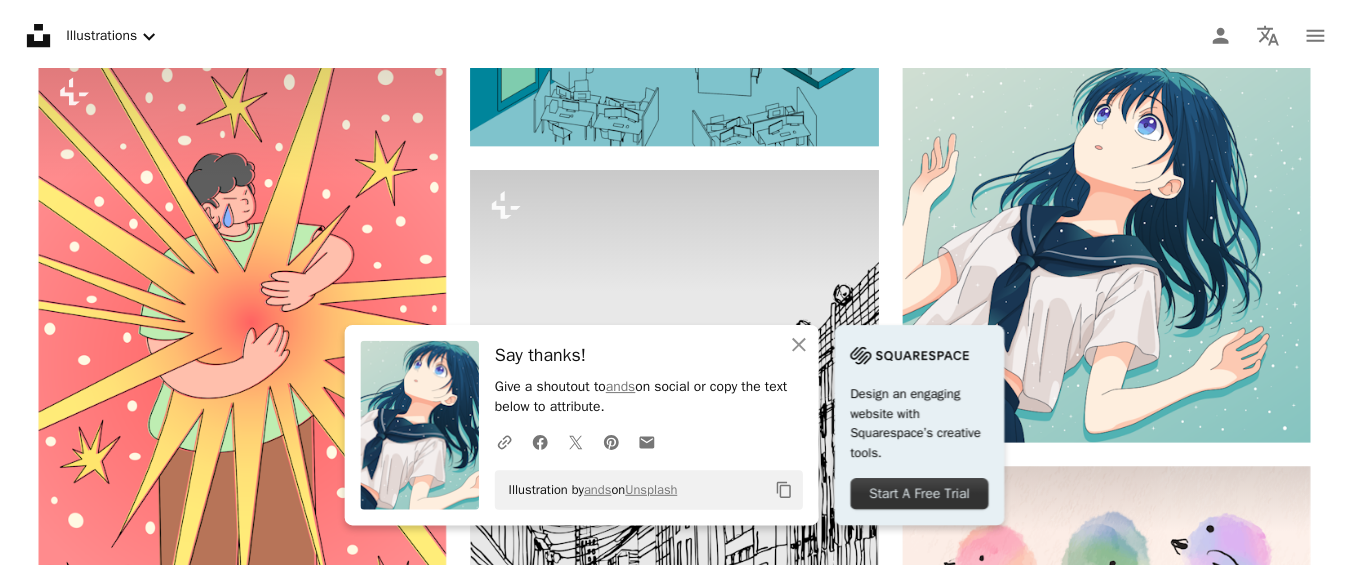 scroll, scrollTop: 11480, scrollLeft: 0, axis: vertical 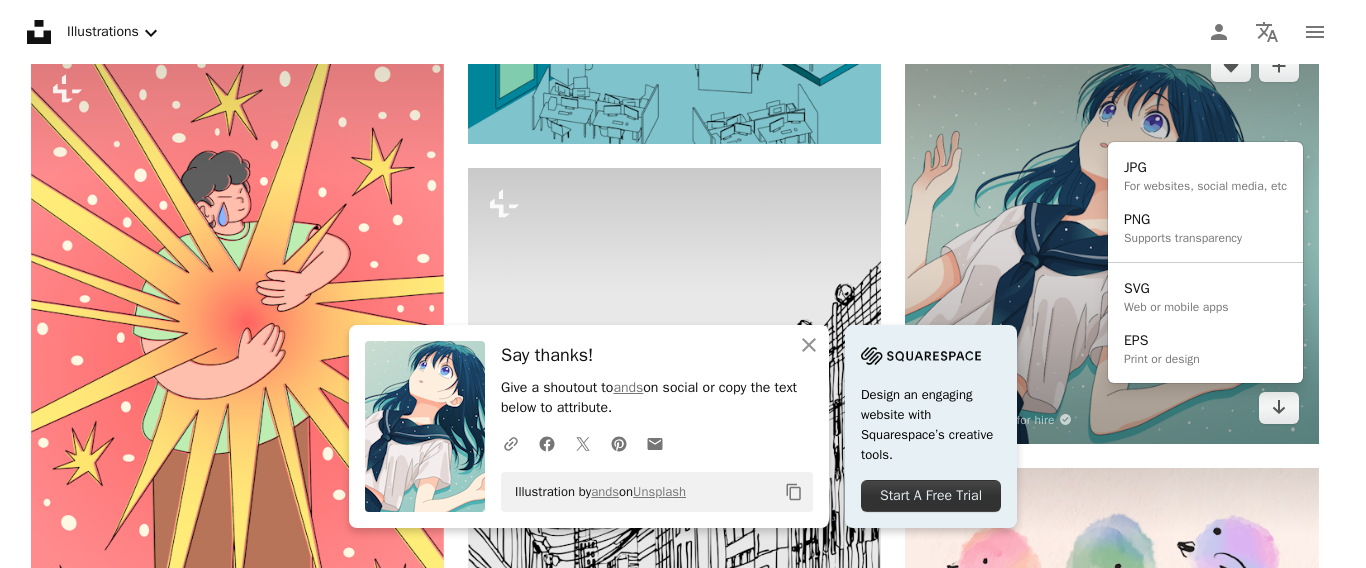 click on "An X shape Close Say thanks! Give a shoutout to  ands  on social or copy the text below to attribute. A URL sharing icon (chains) Facebook icon X (formerly Twitter) icon Pinterest icon An envelope Illustration by  ands  on  Unsplash
Copy content Design an engaging website with Squarespace’s creative tools. Start A Free Trial Unsplash logo Unsplash Home A photo Pen Tool A compass A stack of folders Download Illustrations Chevron down Person Localization icon navigation menu A magnifying glass Visual search Get Unsplash+ Log in Submit an image Featured Featured Wallpapers 3D Flat Hand Drawn Icons Line Art Patterns Hand Drawn Curated by  Unsplash From sketchy lines to textured strokes, this topic highlights digital works that mimic the look and feel of hand-drawn art.  Submit to  Hand Drawn –– –––– –––– – –––– –––– –   –– –––– ––– ––  ––– ––– –– –––. Top contributors [FIRST] [LAST] [FIRST] [LAST] Annie Spratt For" at bounding box center (674, 284) 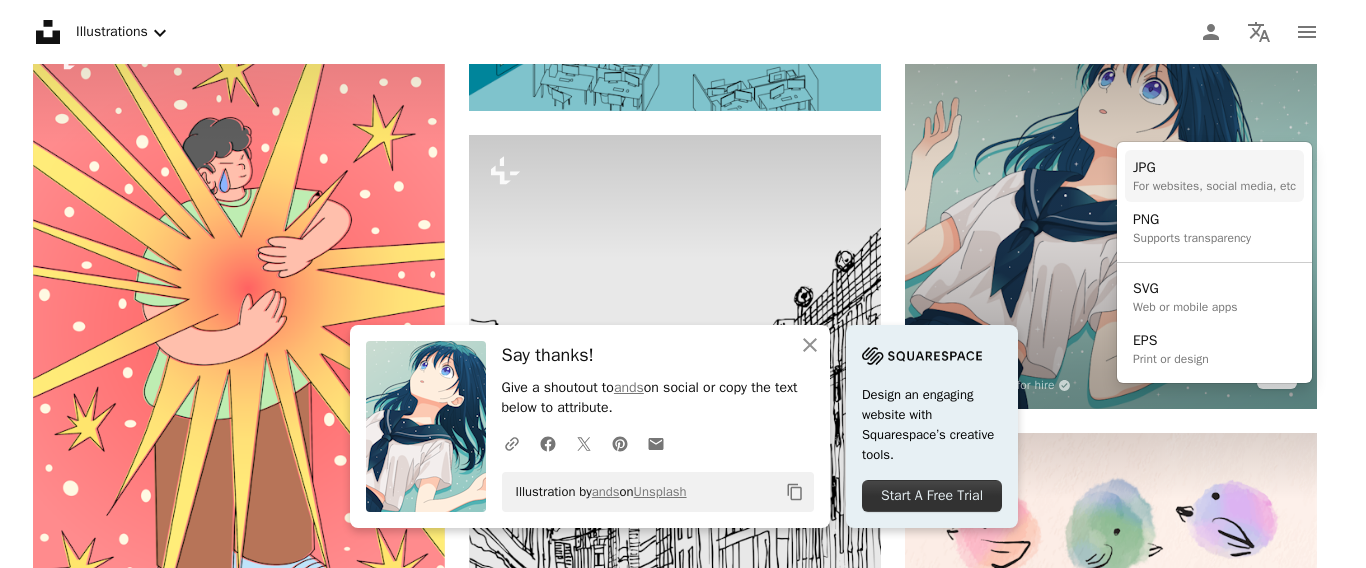 scroll, scrollTop: 0, scrollLeft: 0, axis: both 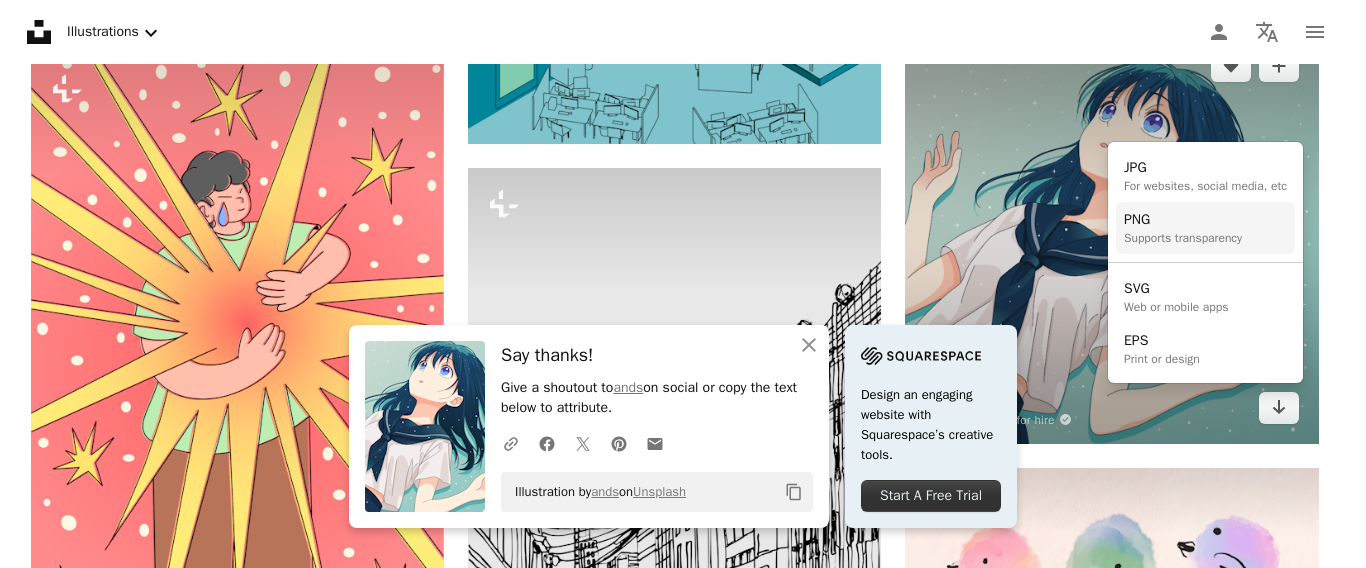 click on "An X shape Close Say thanks! Give a shoutout to  ands  on social or copy the text below to attribute. A URL sharing icon (chains) Facebook icon X (formerly Twitter) icon Pinterest icon An envelope Illustration by  ands  on  Unsplash
Copy content Design an engaging website with Squarespace’s creative tools. Start A Free Trial Unsplash logo Unsplash Home A photo Pen Tool A compass A stack of folders Download Illustrations Chevron down Person Localization icon navigation menu A magnifying glass Visual search Get Unsplash+ Log in Submit an image Featured Featured Wallpapers 3D Flat Hand Drawn Icons Line Art Patterns Hand Drawn Curated by  Unsplash From sketchy lines to textured strokes, this topic highlights digital works that mimic the look and feel of hand-drawn art.  Submit to  Hand Drawn –– –––– –––– – –––– –––– –   –– –––– ––– ––  ––– ––– –– –––. Top contributors [FIRST] [LAST] [FIRST] [LAST] Annie Spratt For" at bounding box center [674, 284] 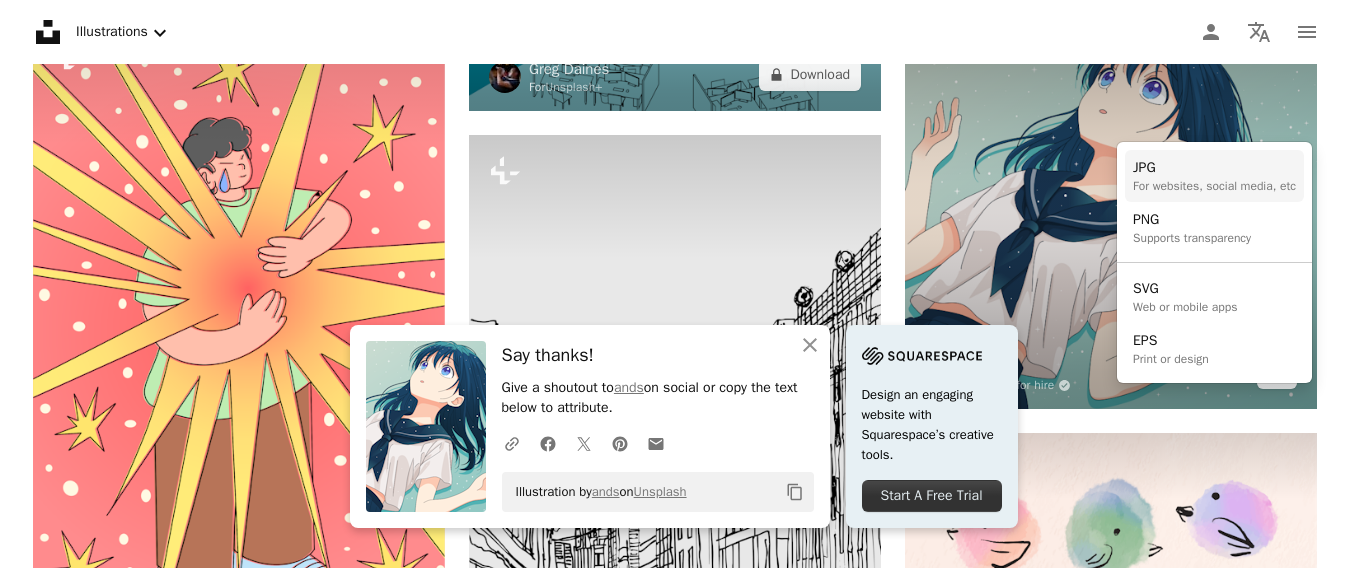 scroll, scrollTop: 0, scrollLeft: 0, axis: both 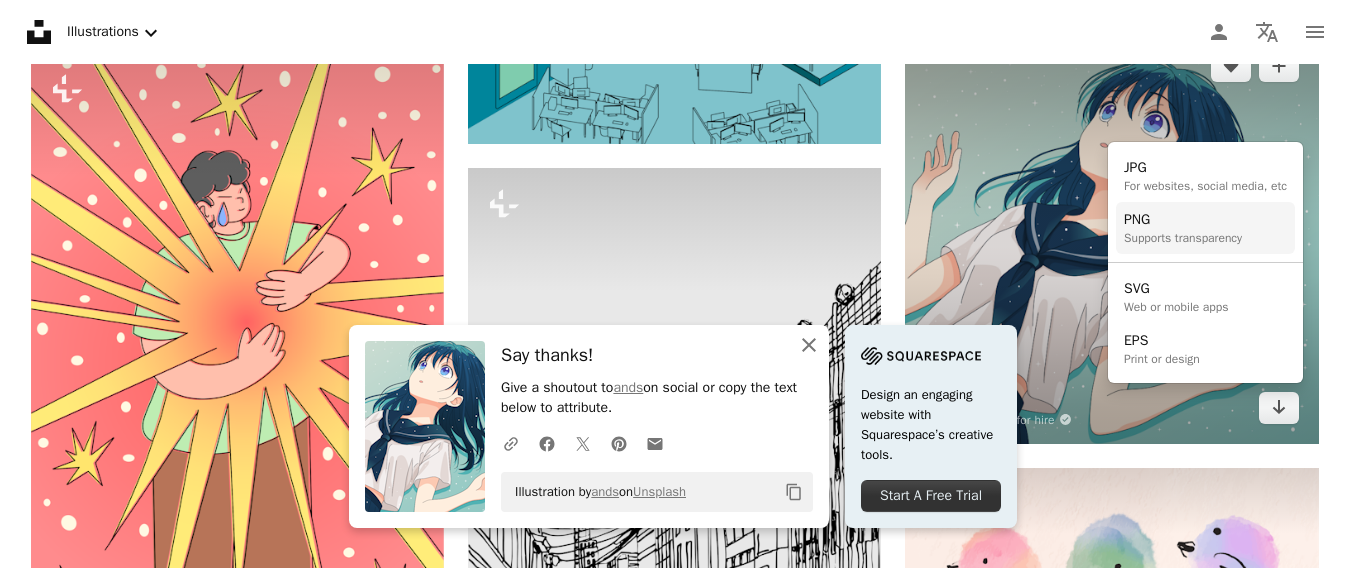 click on "An X shape Close Say thanks! Give a shoutout to  ands  on social or copy the text below to attribute. A URL sharing icon (chains) Facebook icon X (formerly Twitter) icon Pinterest icon An envelope Illustration by  ands  on  Unsplash
Copy content Design an engaging website with Squarespace’s creative tools. Start A Free Trial Unsplash logo Unsplash Home A photo Pen Tool A compass A stack of folders Download Illustrations Chevron down Person Localization icon navigation menu A magnifying glass Visual search Get Unsplash+ Log in Submit an image Featured Featured Wallpapers 3D Flat Hand Drawn Icons Line Art Patterns Hand Drawn Curated by  Unsplash From sketchy lines to textured strokes, this topic highlights digital works that mimic the look and feel of hand-drawn art.  Submit to  Hand Drawn –– –––– –––– – –––– –––– –   –– –––– ––– ––  ––– ––– –– –––. Top contributors [FIRST] [LAST] [FIRST] [LAST] Annie Spratt For" at bounding box center (674, 284) 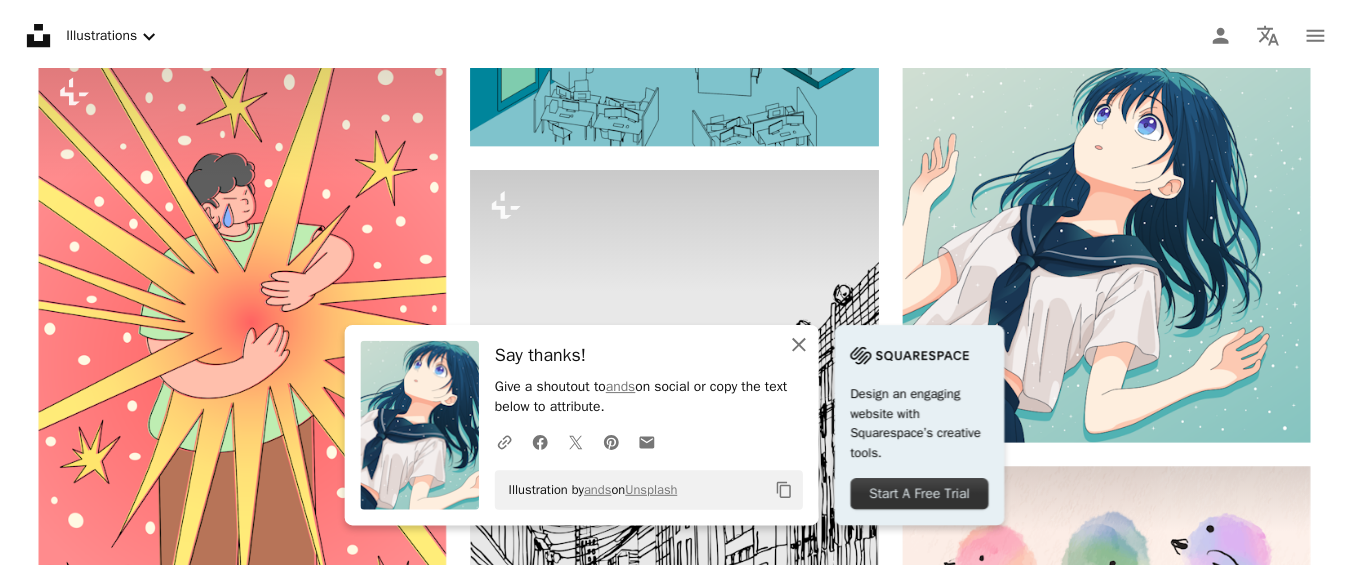 scroll, scrollTop: 11480, scrollLeft: 0, axis: vertical 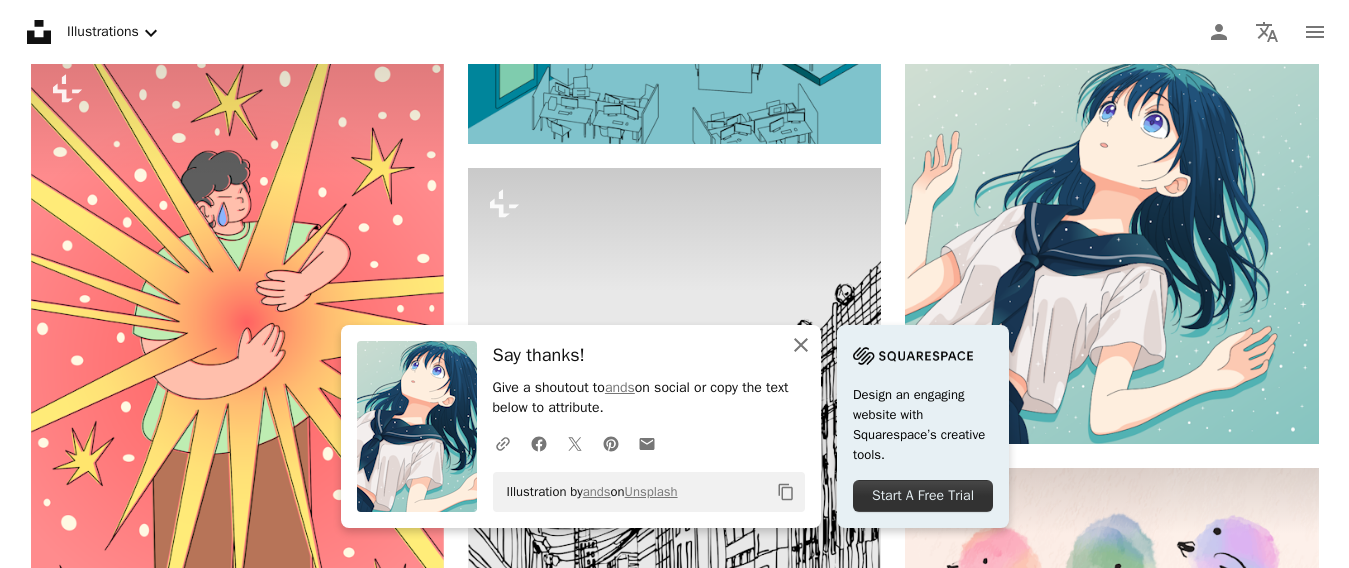 click 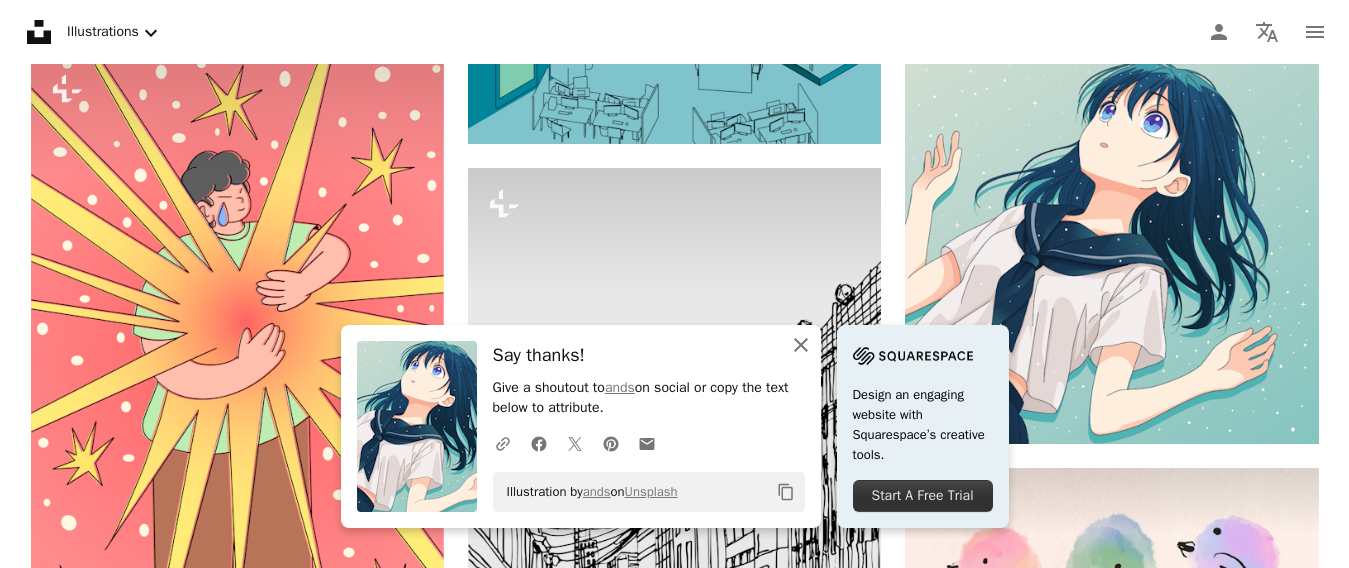 click 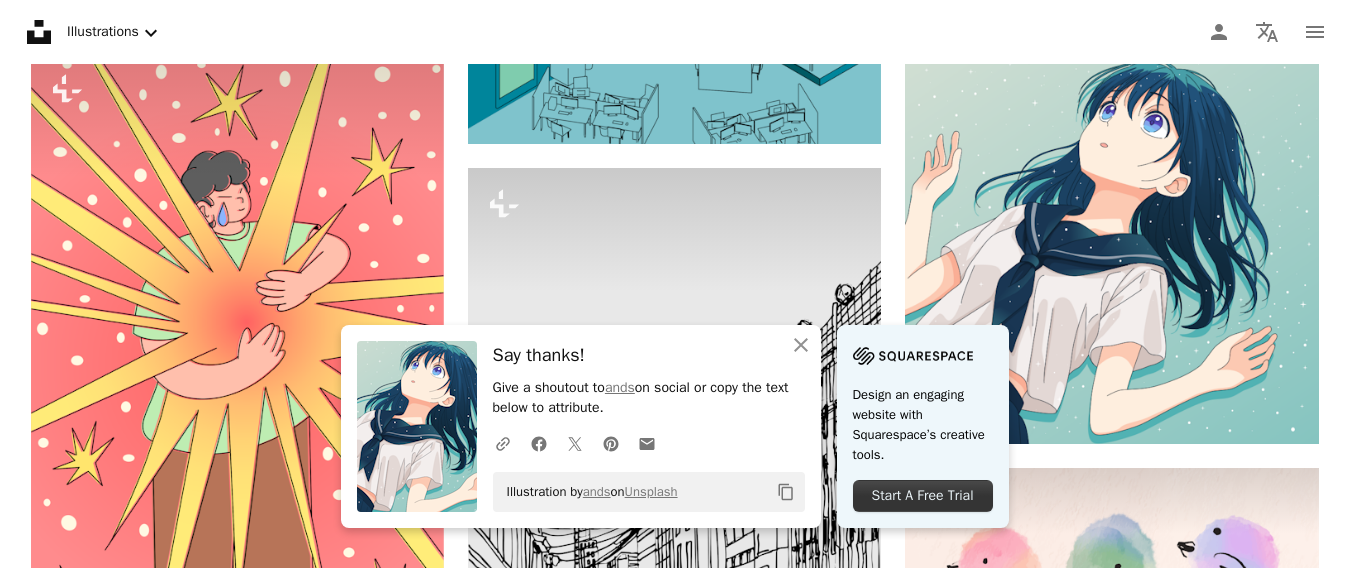 click on "Start A Free Trial" at bounding box center [923, 496] 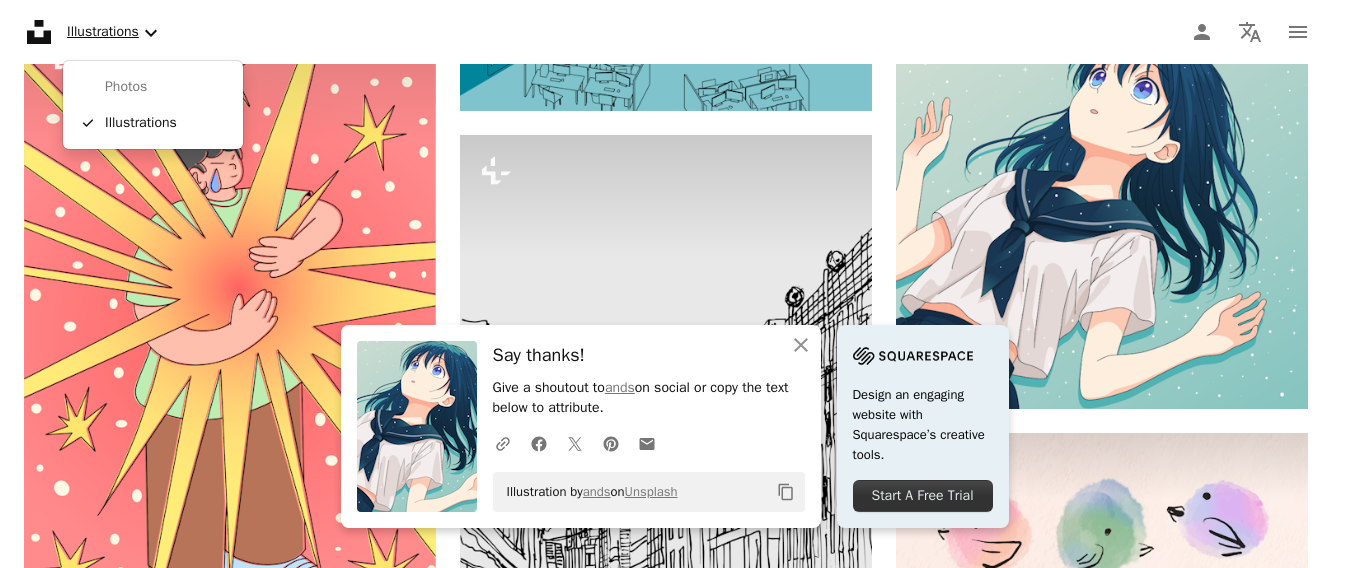 click on "Chevron down" 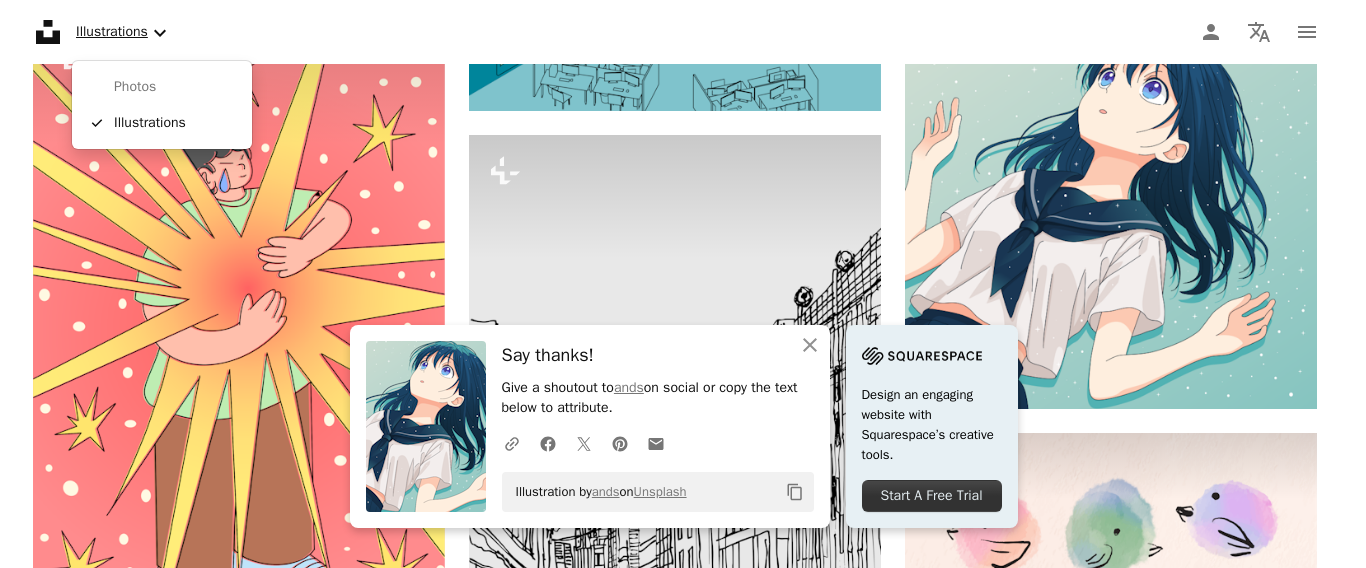 scroll, scrollTop: 0, scrollLeft: 0, axis: both 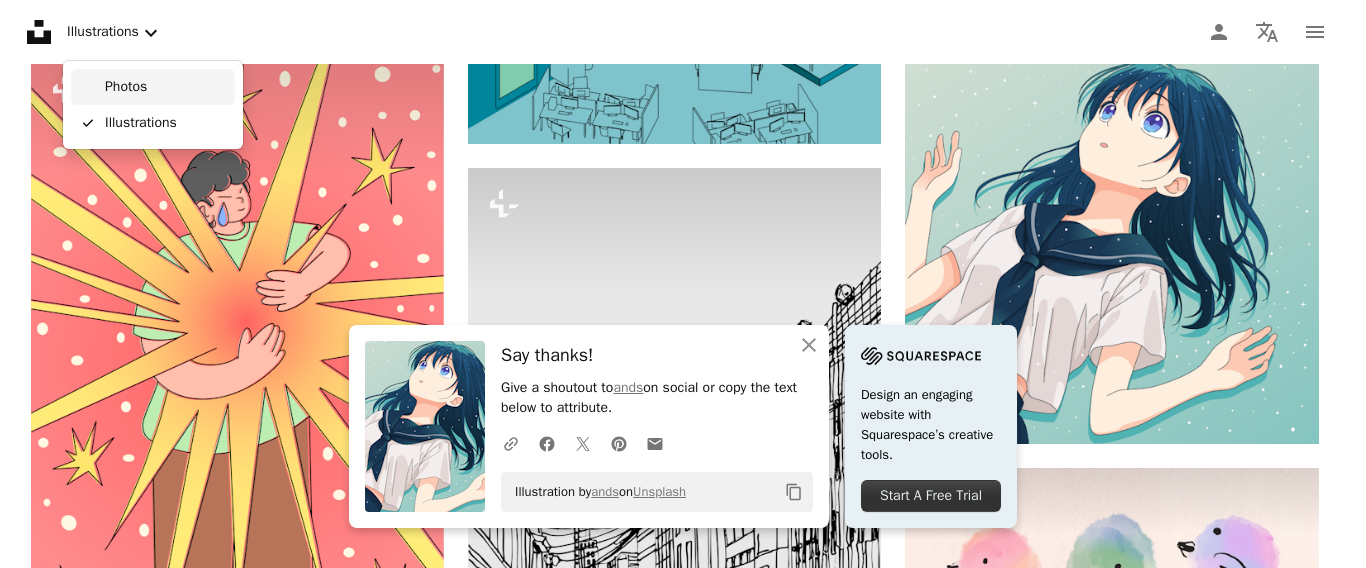 click on "Photos" at bounding box center [166, 87] 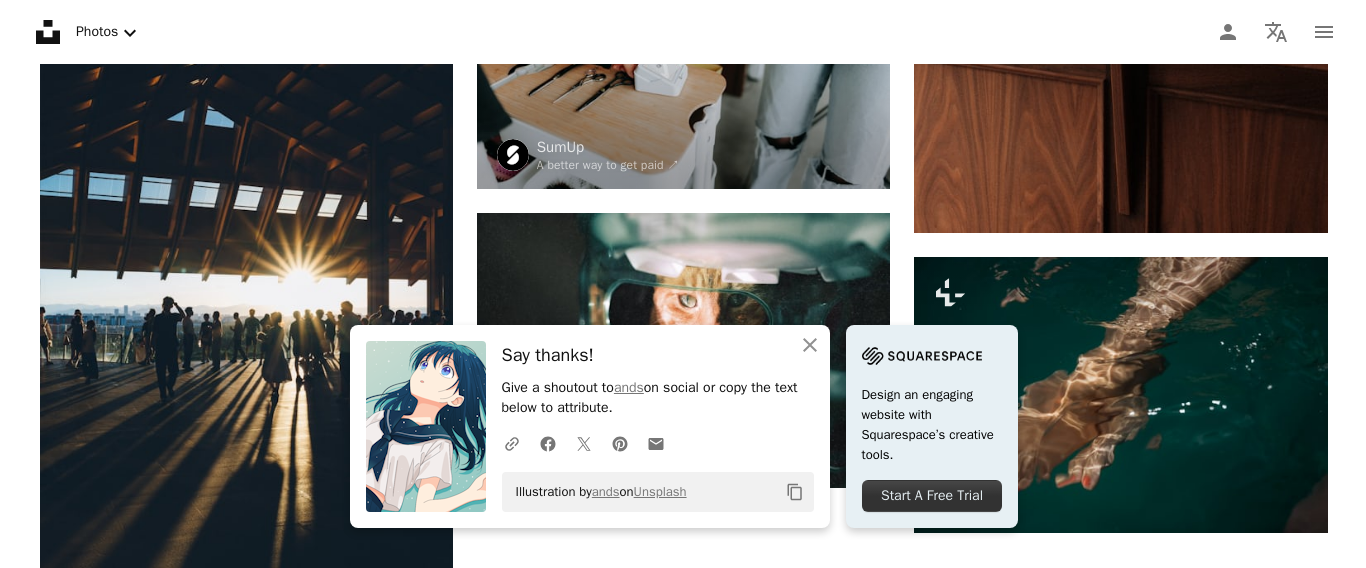 scroll, scrollTop: 0, scrollLeft: 0, axis: both 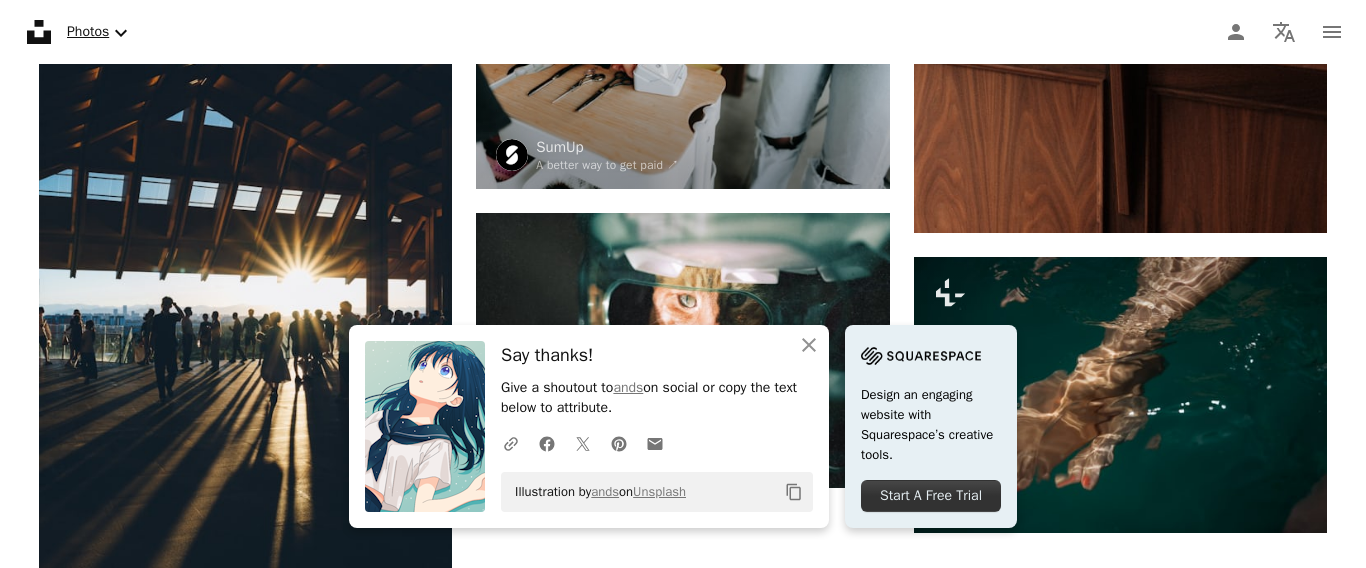 click on "Chevron down" 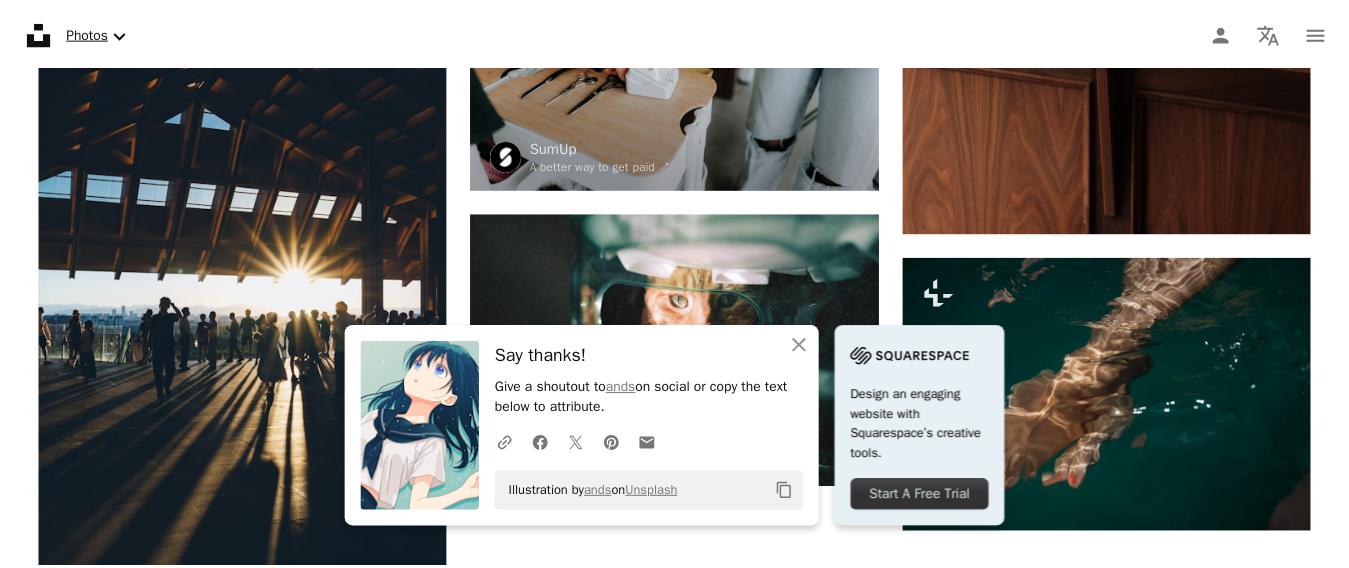scroll, scrollTop: 0, scrollLeft: 0, axis: both 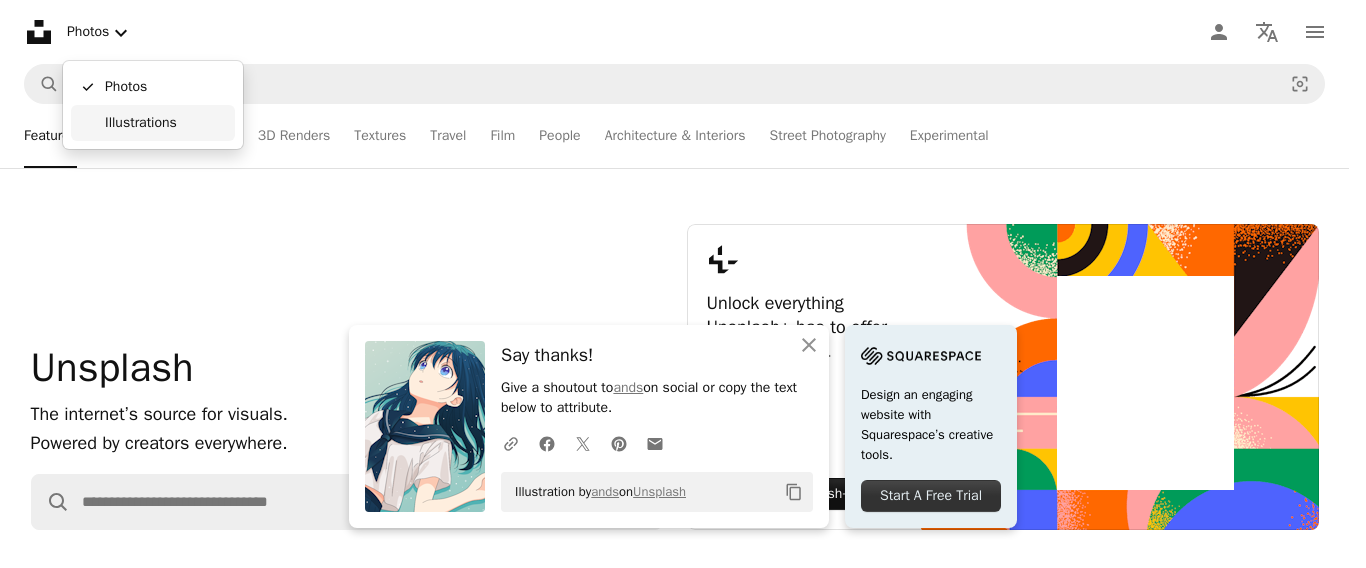 click on "Illustrations" at bounding box center [166, 123] 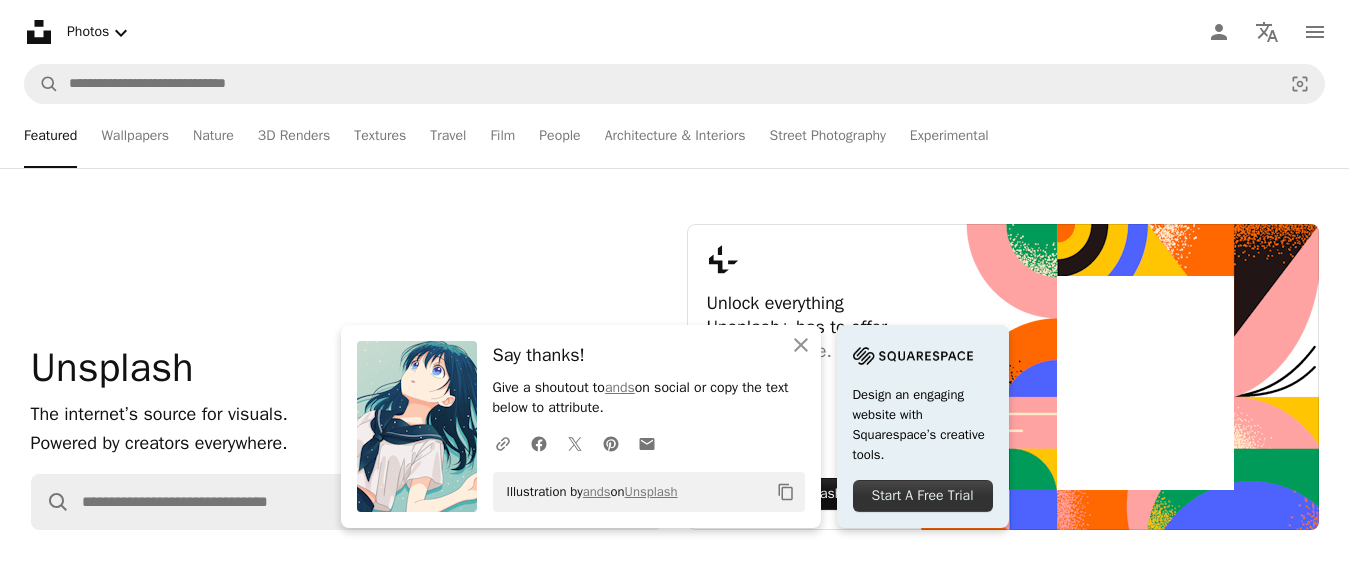 type 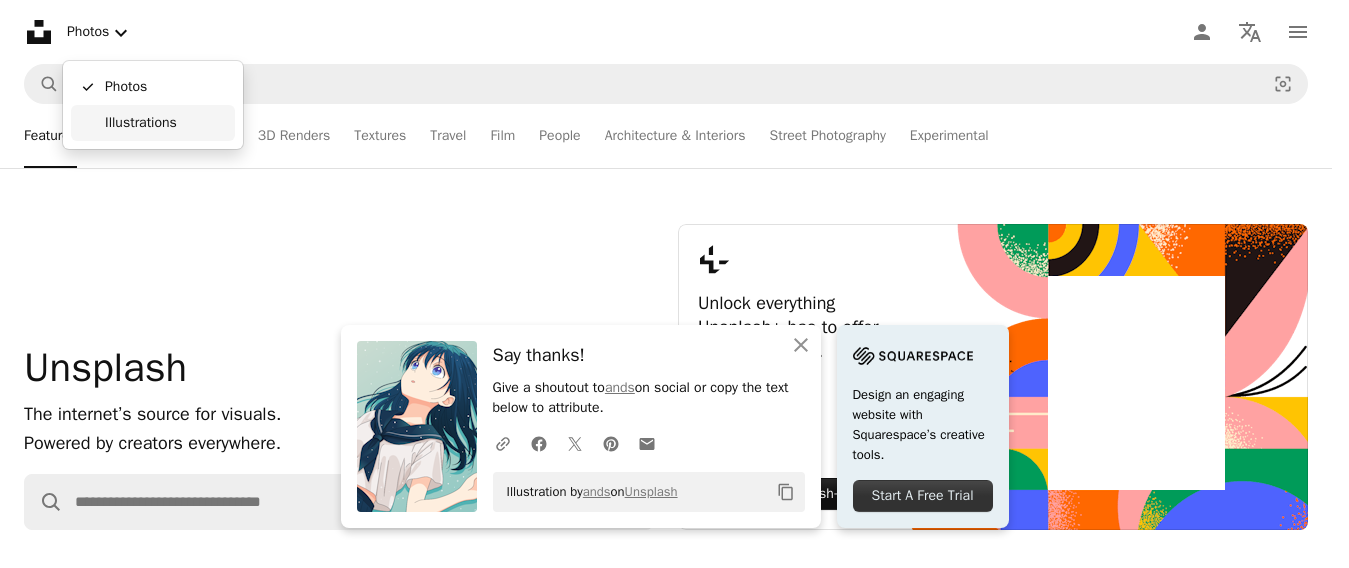 click on "An X shape Close Say thanks! Give a shoutout to  ands  on social or copy the text below to attribute. A URL sharing icon (chains) Facebook icon X (formerly Twitter) icon Pinterest icon An envelope Illustration by  ands  on  Unsplash
Copy content Design an engaging website with Squarespace’s creative tools. Start A Free Trial Unsplash logo Unsplash Home A photo Pen Tool A compass A stack of folders Download Photos Chevron down Person Localization icon navigation menu A magnifying glass Visual search Get Unsplash+ Log in Submit an image Featured Featured Wallpapers Nature 3D Renders Textures Travel Film People Architecture & Interiors Street Photography Experimental Unsplash The internet’s source for visuals. Powered by creators everywhere. Supported by  Squarespace A magnifying glass Visual search Plus sign for Unsplash+ Unlock everything Unsplash+ has to offer.  Cancel anytime. Upgrade to  Unsplash+ Plus sign for Unsplash+ Unlock everything Unsplash+ has to offer.  Cancel anytime. Upgrade to" at bounding box center [666, 284] 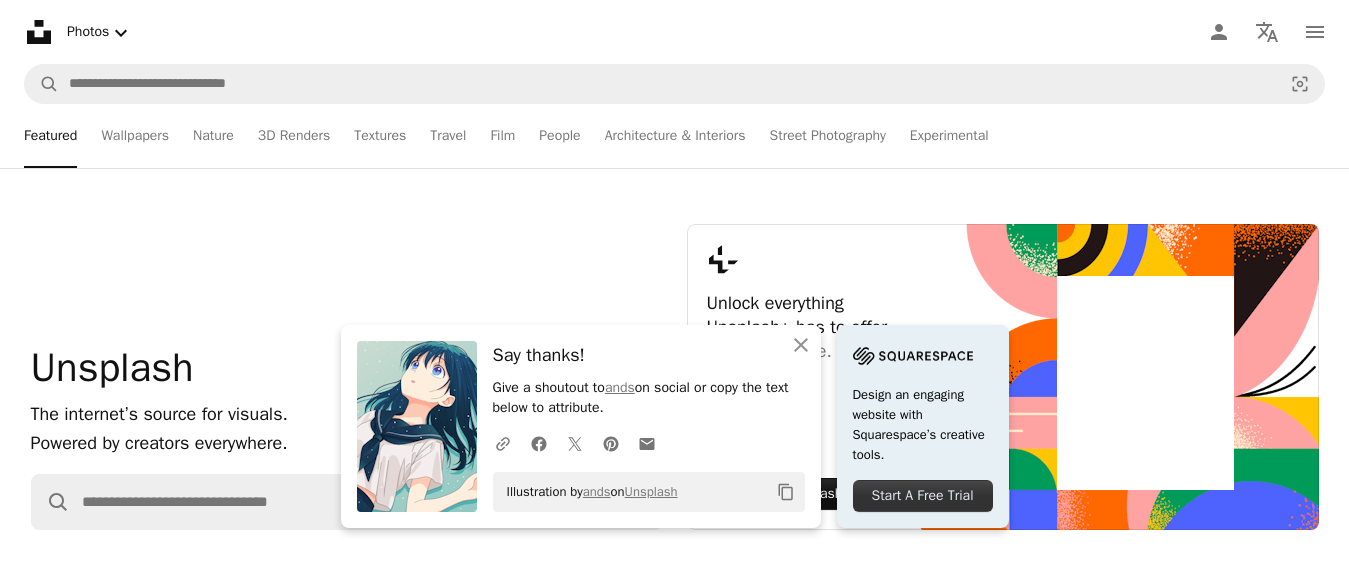 click at bounding box center [1117, 377] 